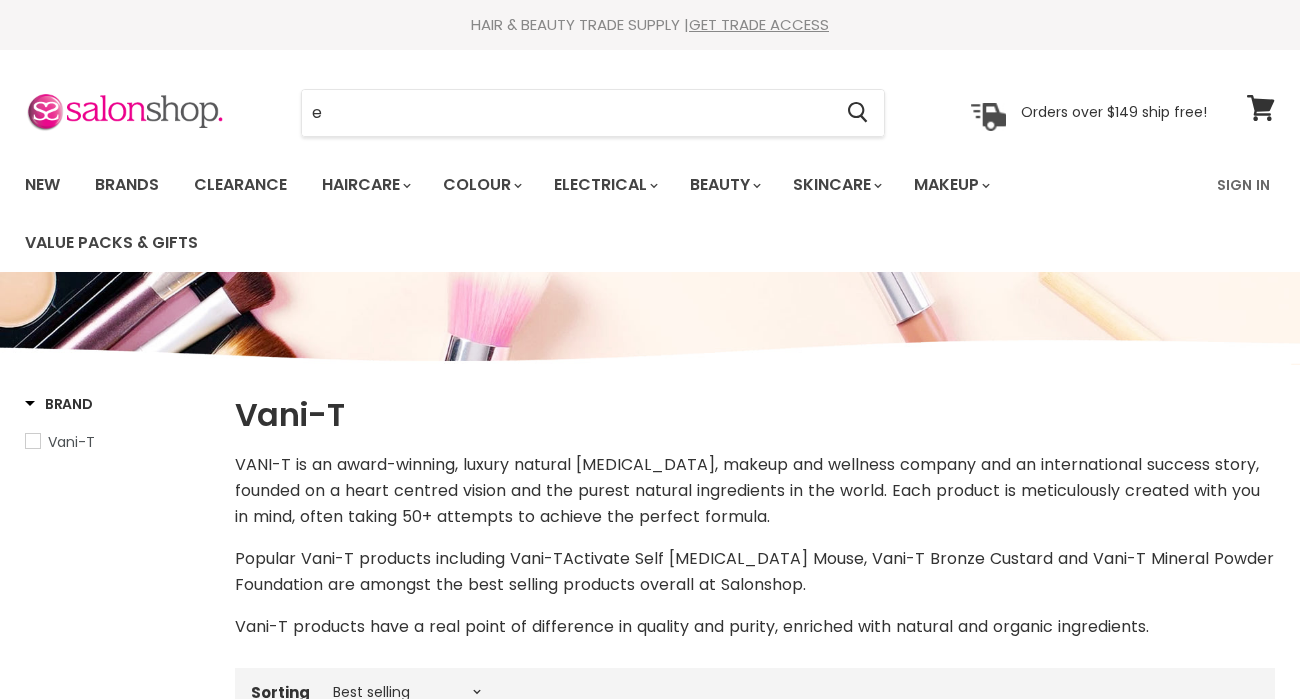 scroll, scrollTop: 0, scrollLeft: 0, axis: both 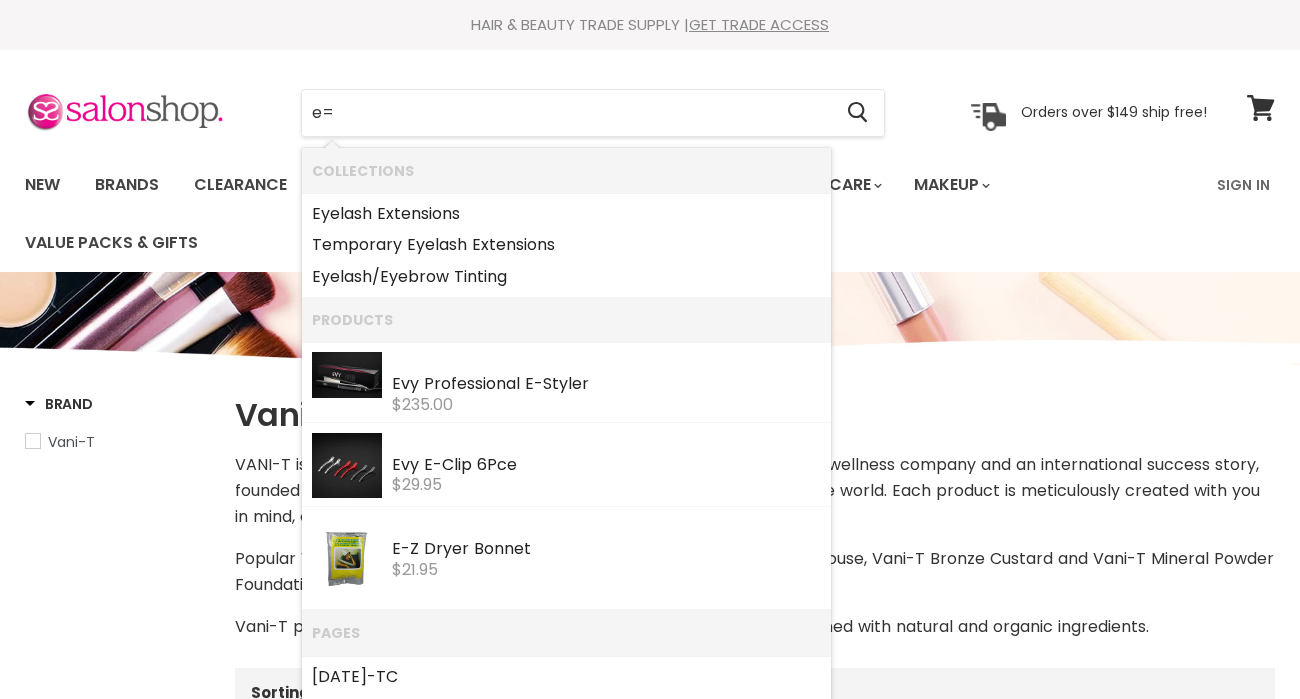 type on "e" 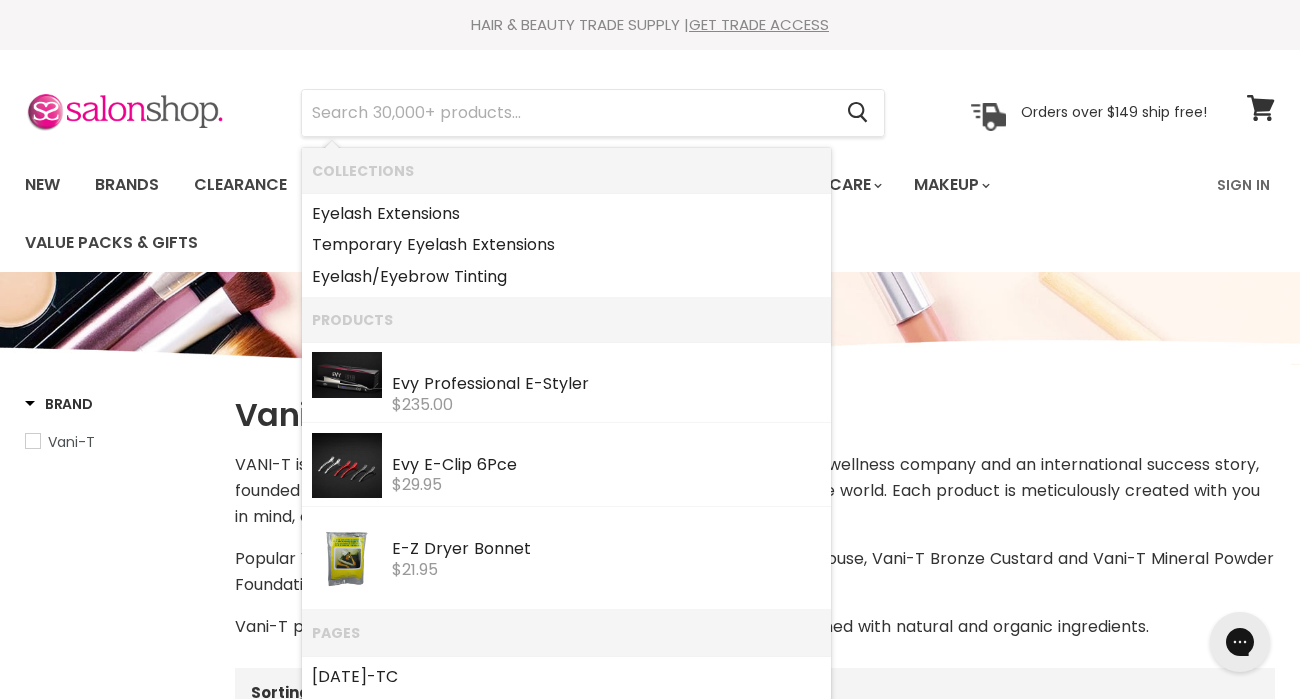scroll, scrollTop: 0, scrollLeft: 0, axis: both 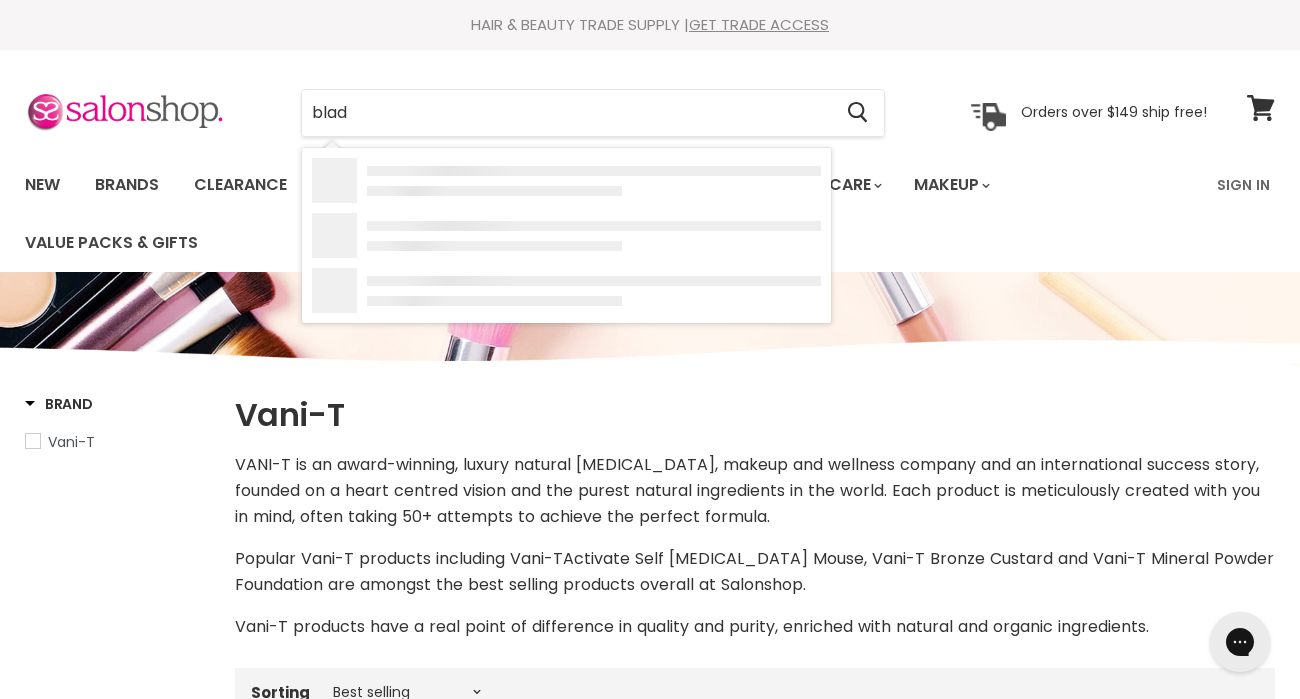 type on "blade" 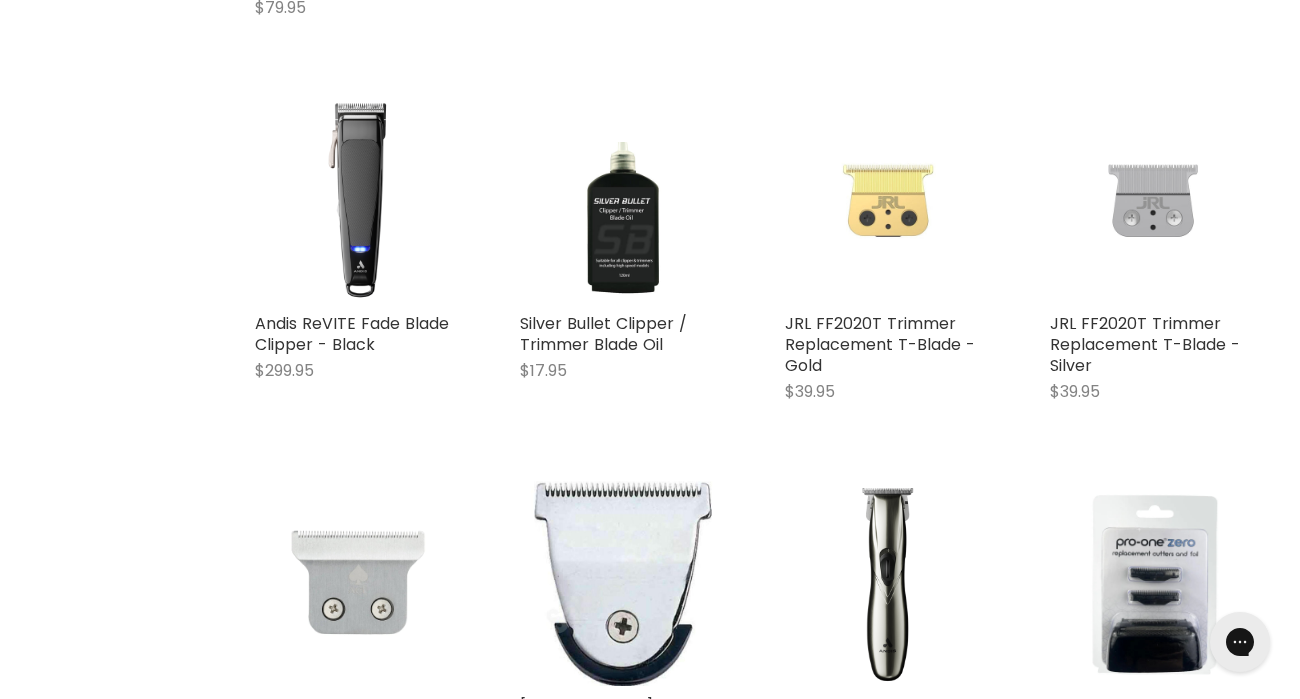 scroll, scrollTop: 0, scrollLeft: 0, axis: both 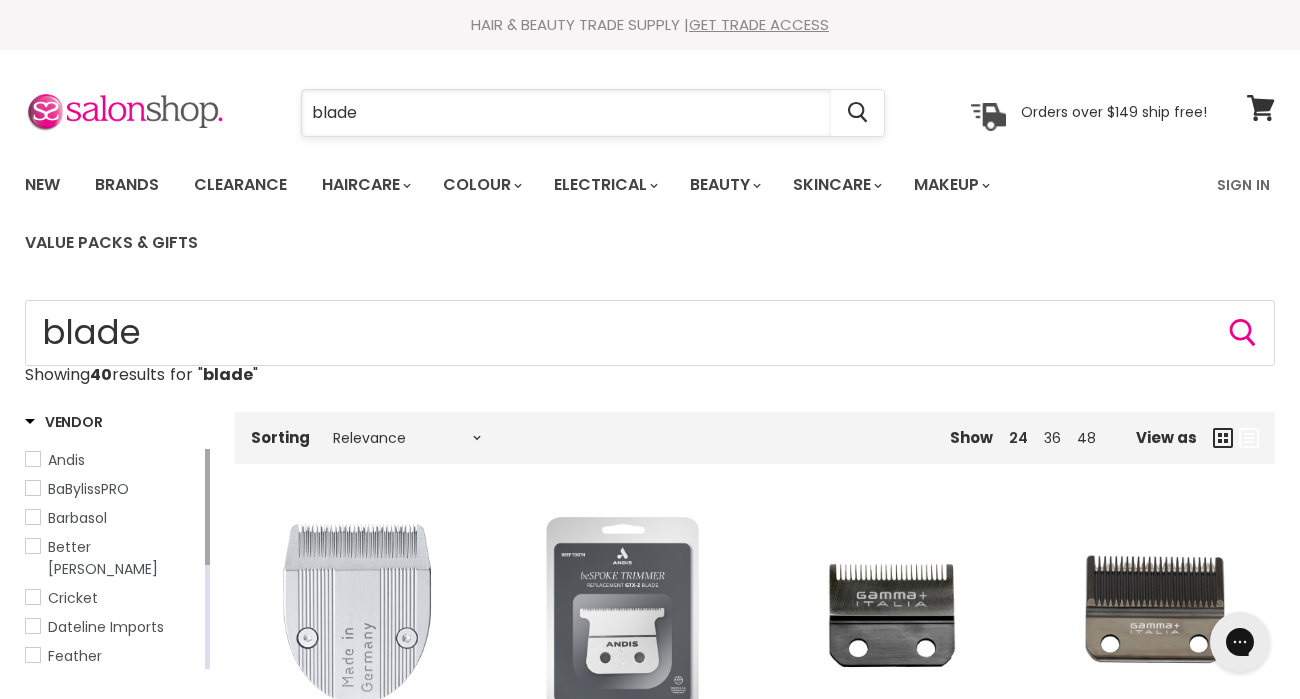 click on "blade" at bounding box center [566, 113] 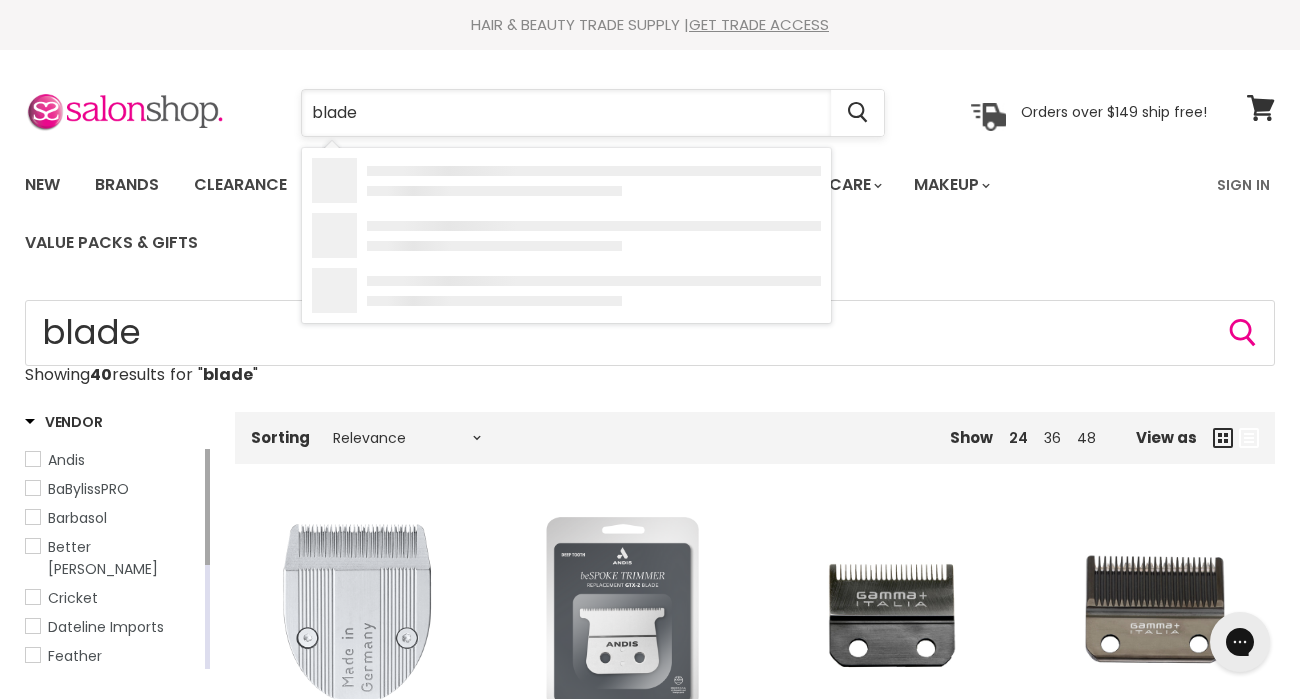 type on "blades" 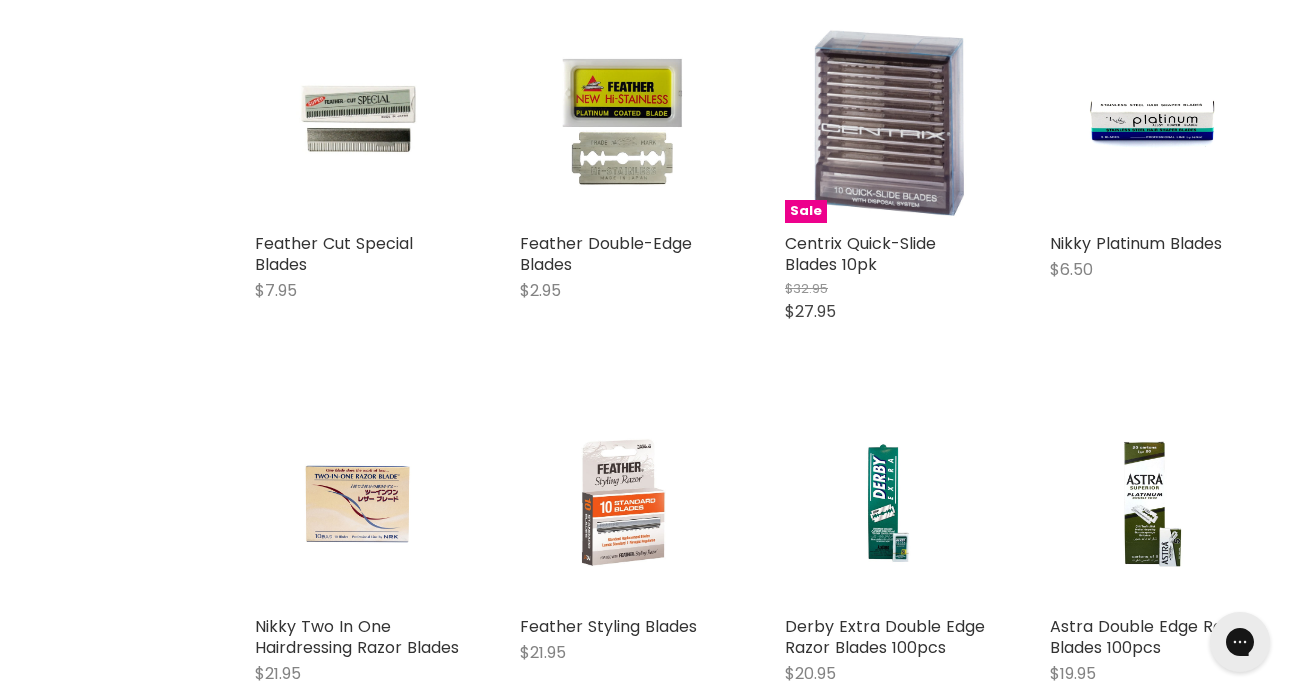 scroll, scrollTop: 0, scrollLeft: 0, axis: both 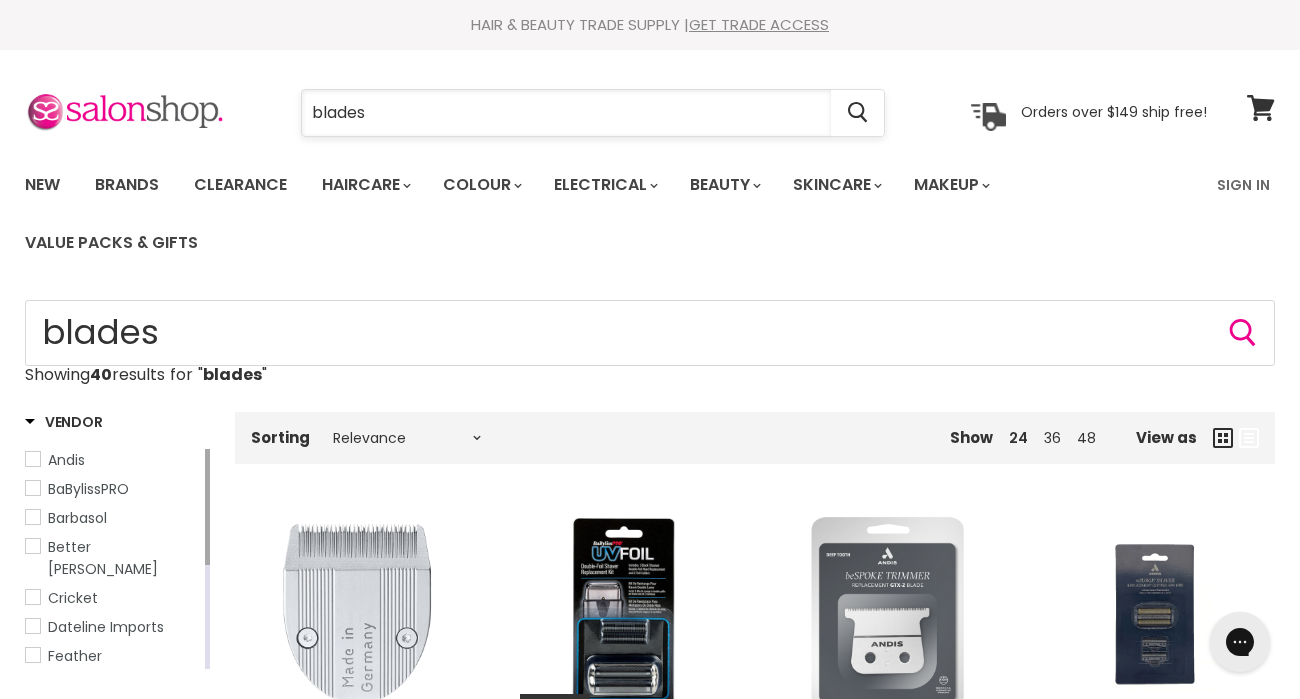 click on "blades" at bounding box center [566, 113] 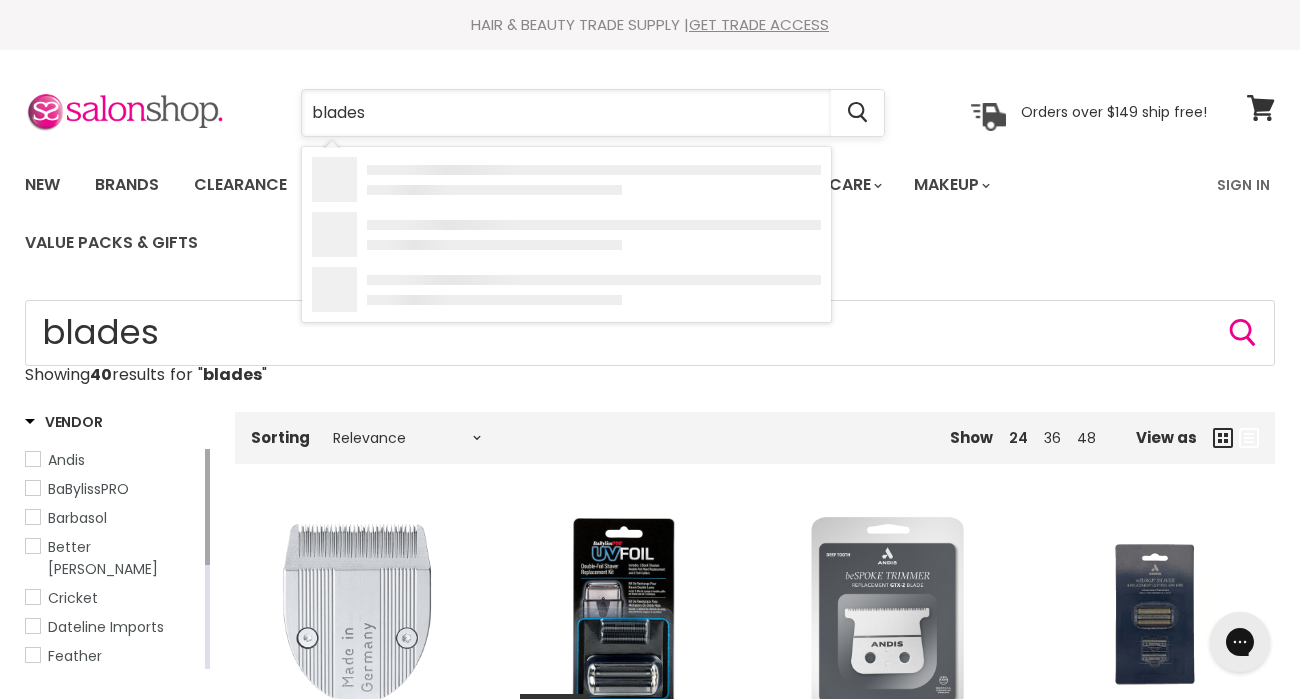 click on "blades" at bounding box center (566, 113) 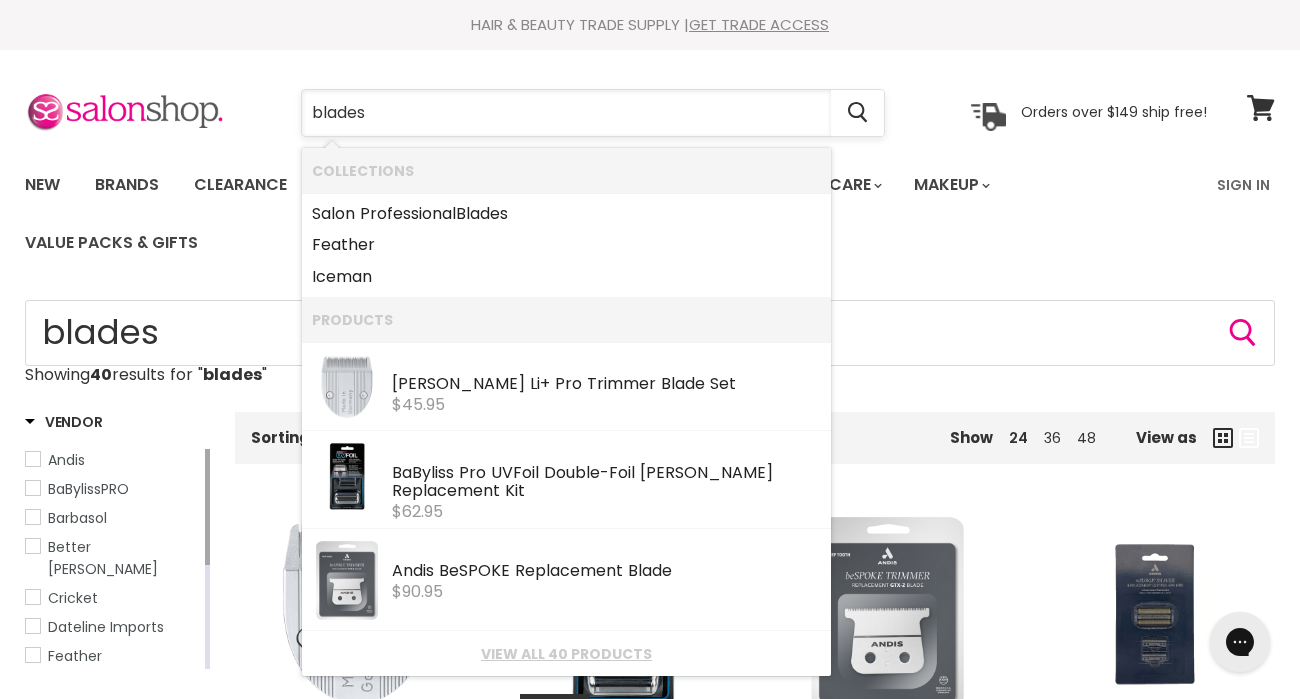 click on "blades" at bounding box center [566, 113] 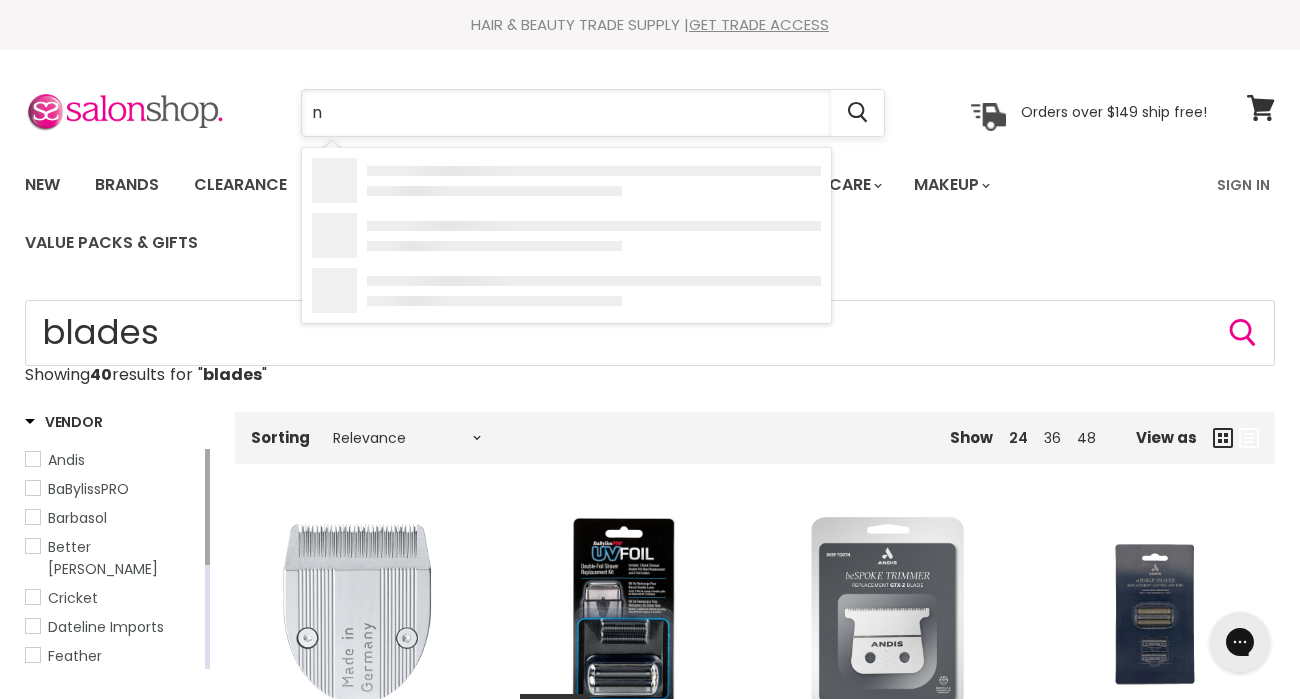 type on "nu" 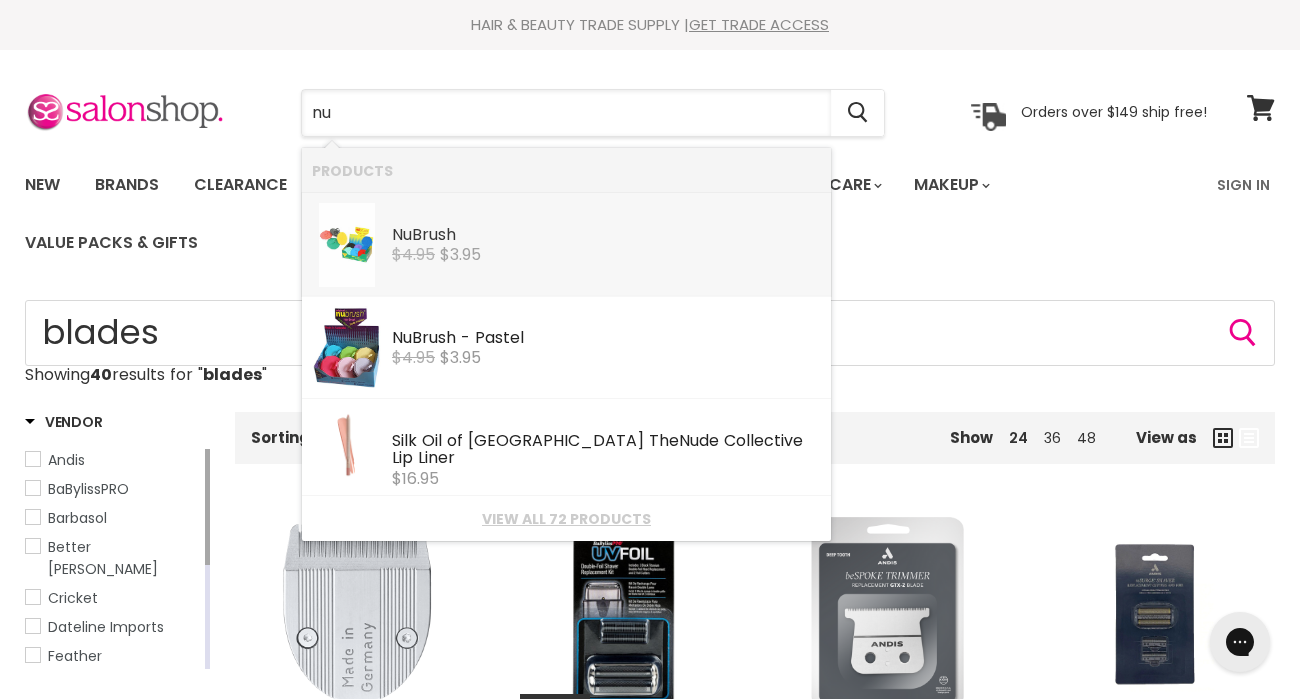 click on "Nu  Brush" at bounding box center [606, 236] 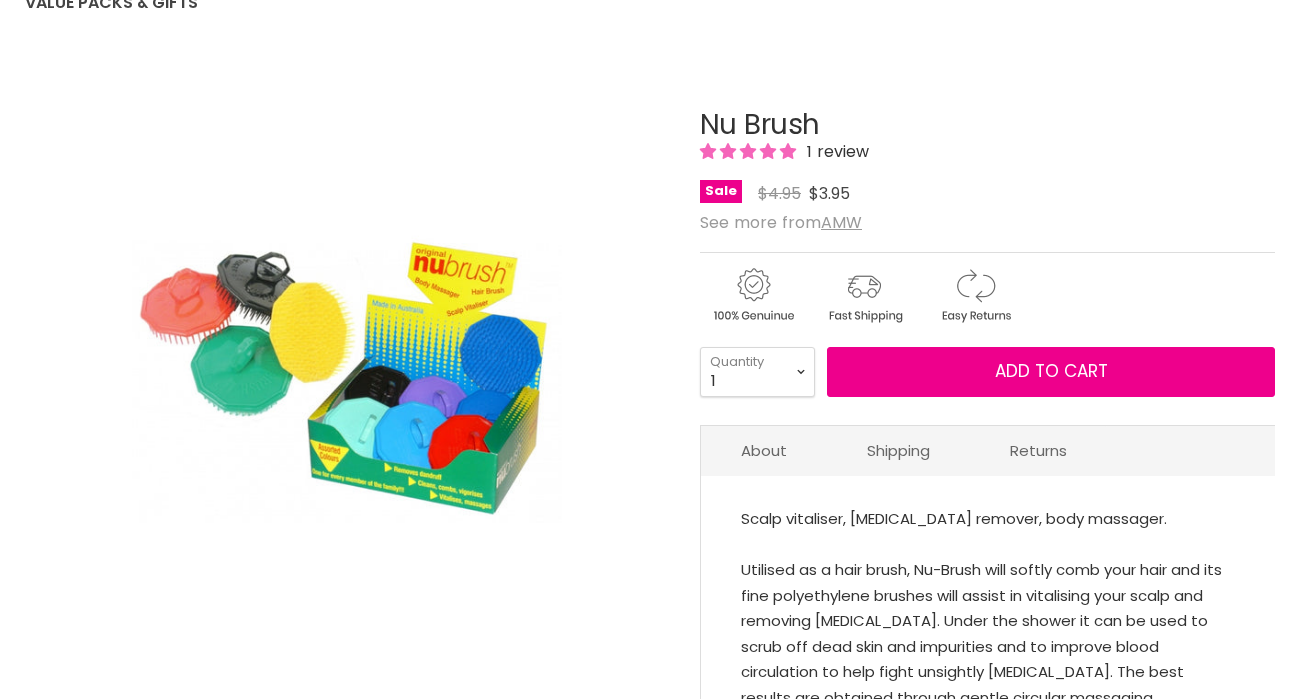 scroll, scrollTop: 240, scrollLeft: 0, axis: vertical 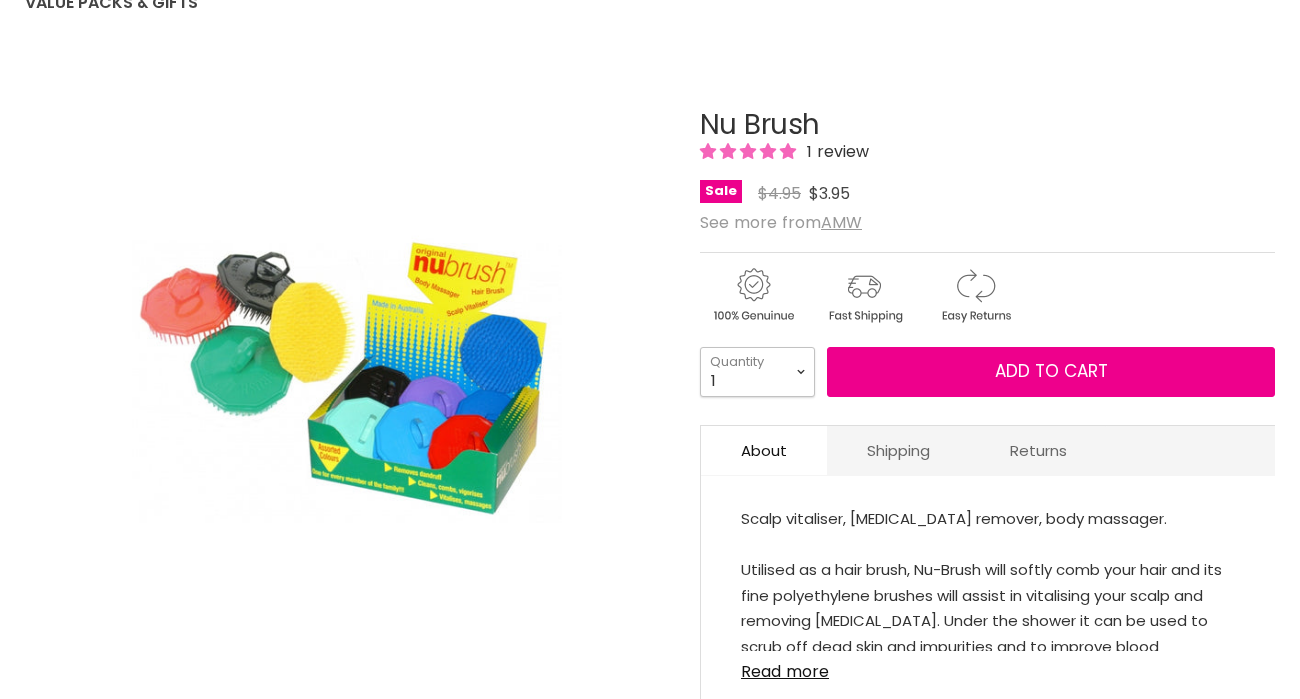 click on "1
2
3
4
5
6
7
8
9
10+" at bounding box center [757, 372] 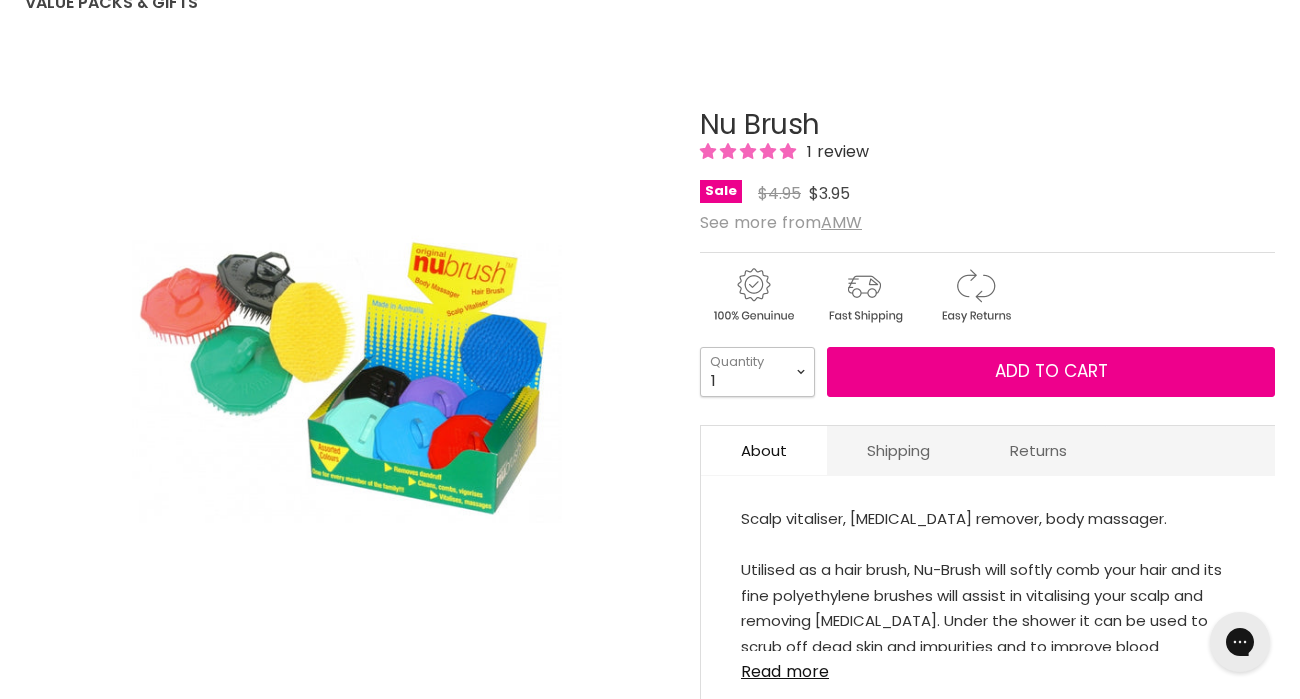scroll, scrollTop: 0, scrollLeft: 0, axis: both 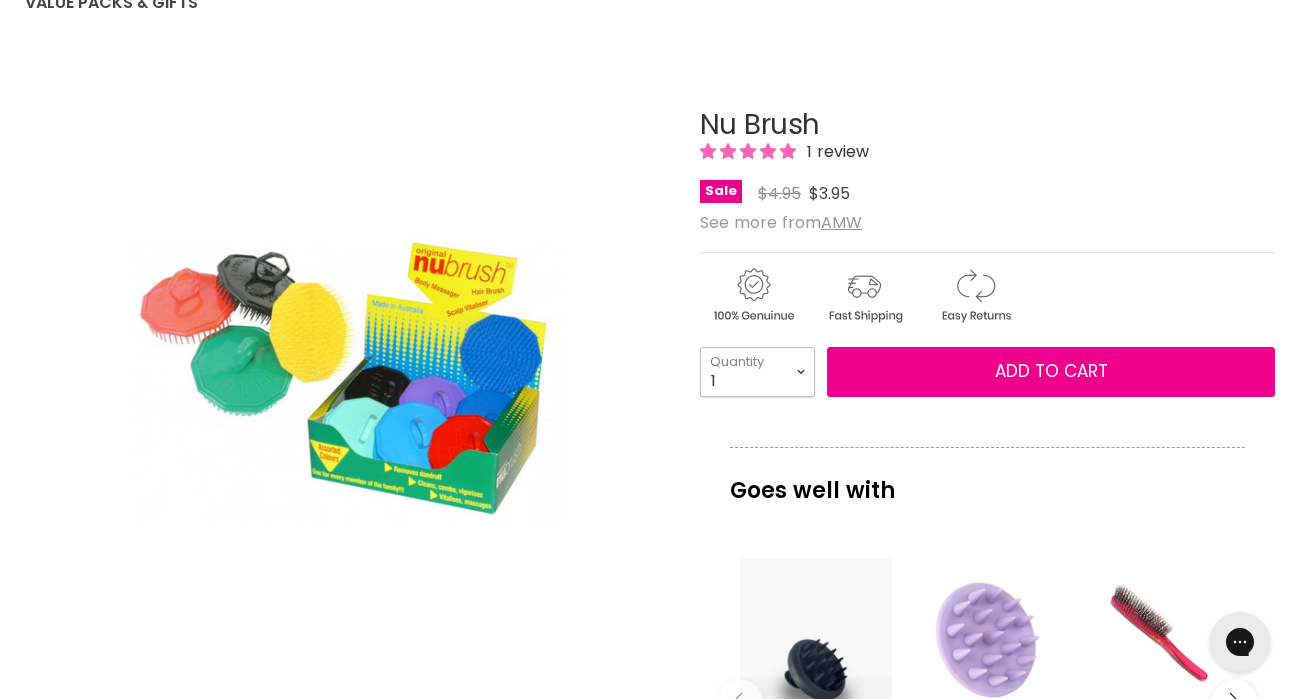 select on "10+" 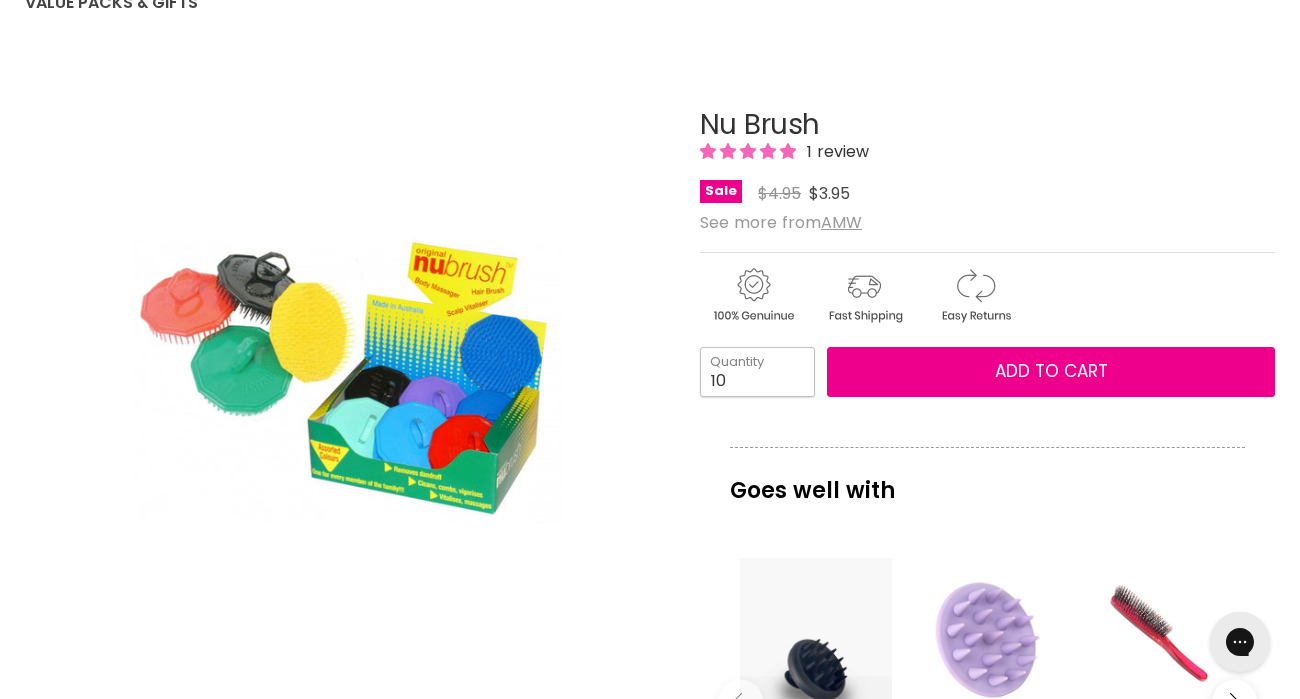 scroll, scrollTop: 1, scrollLeft: 0, axis: vertical 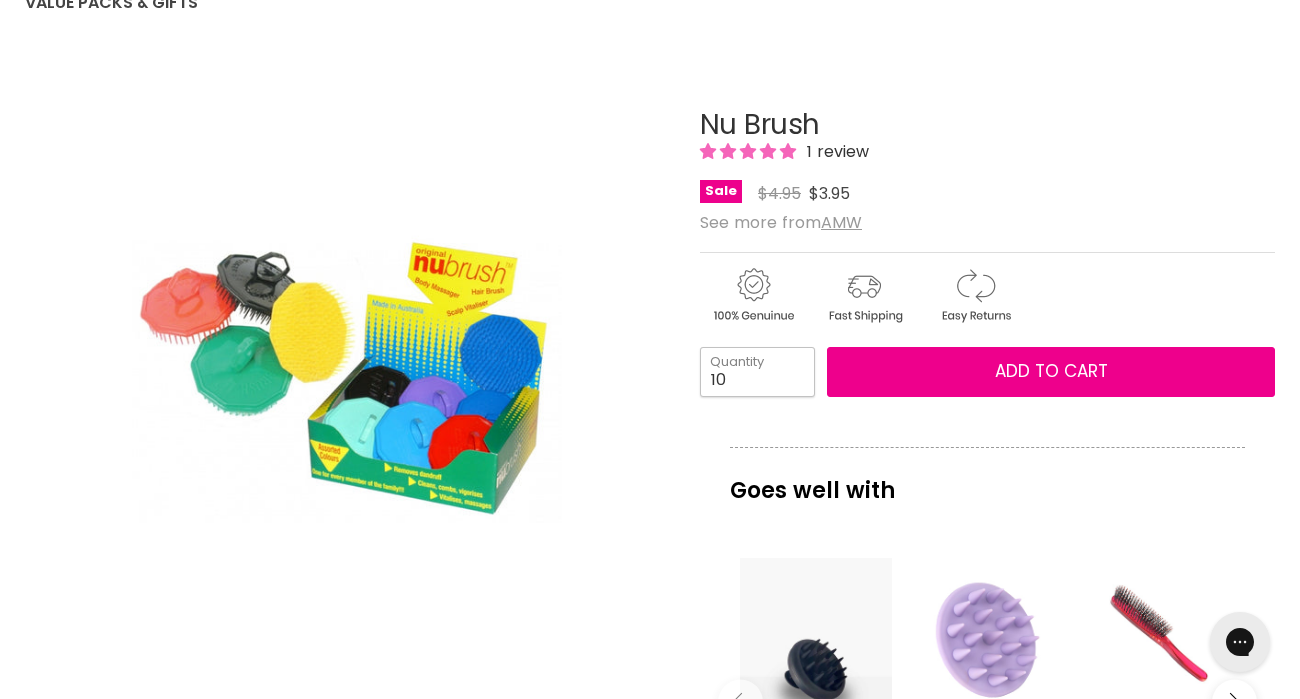 click on "10" at bounding box center (757, 372) 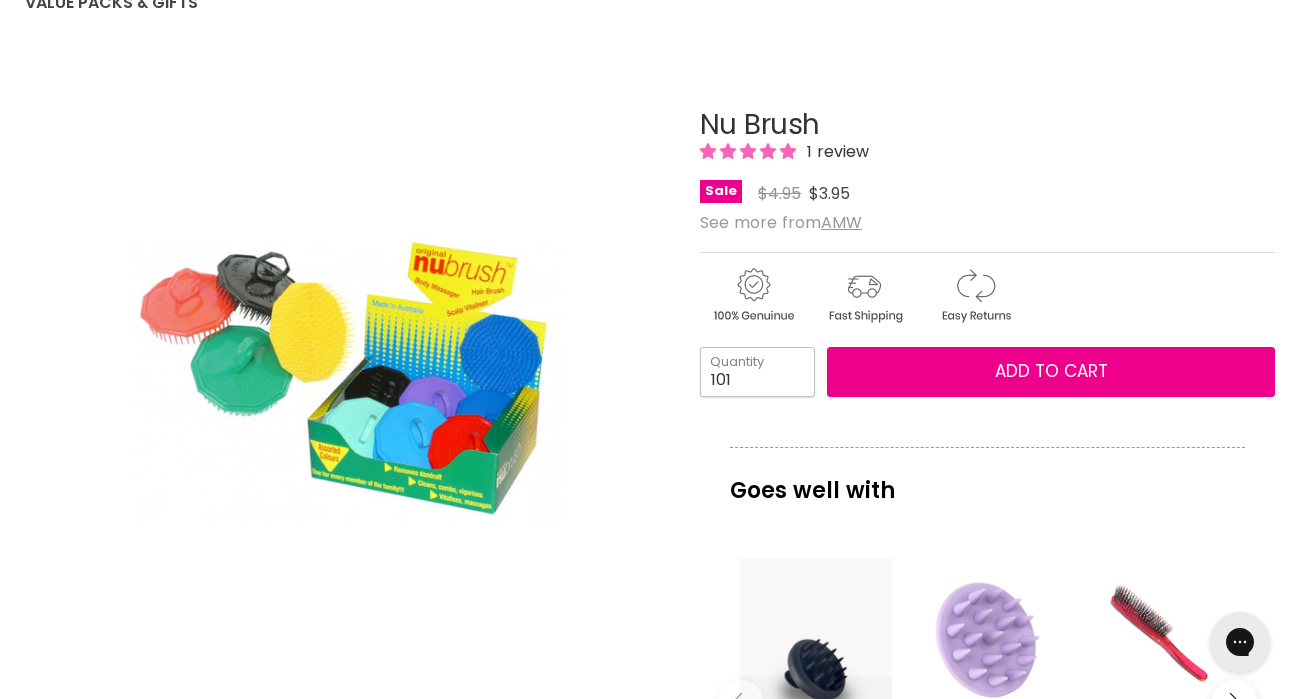 click on "101" at bounding box center [757, 372] 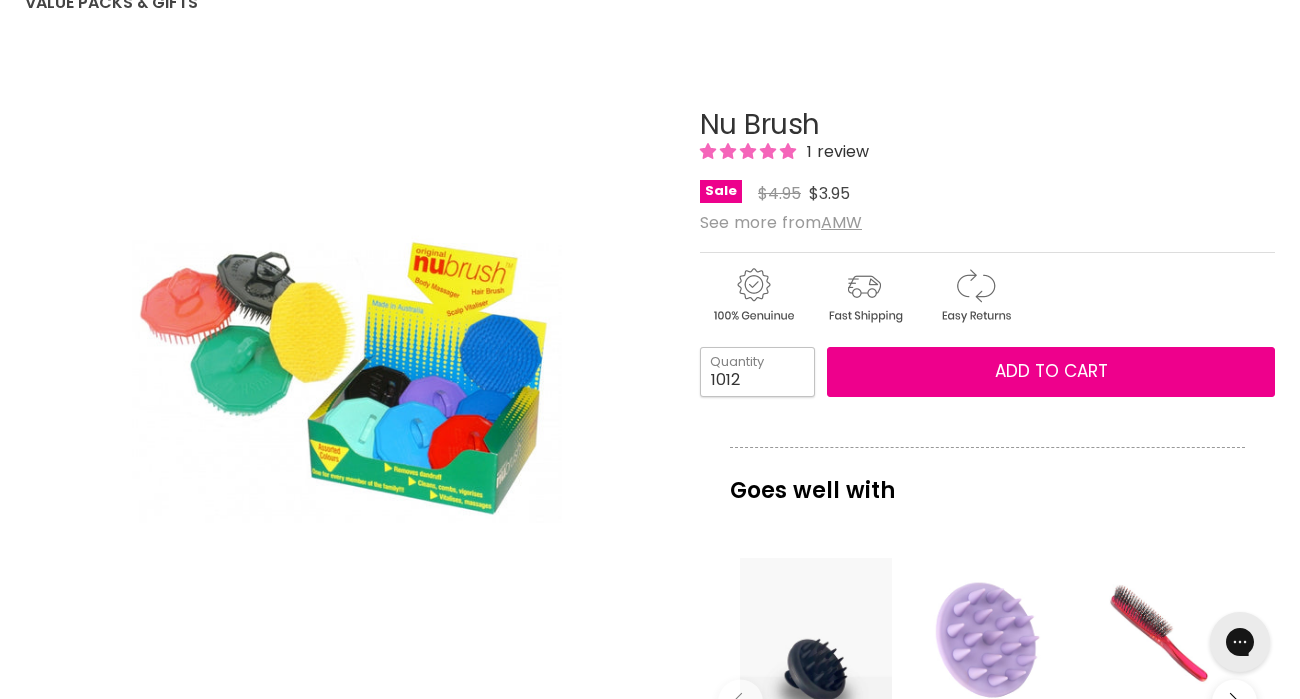 click on "1012" at bounding box center [757, 372] 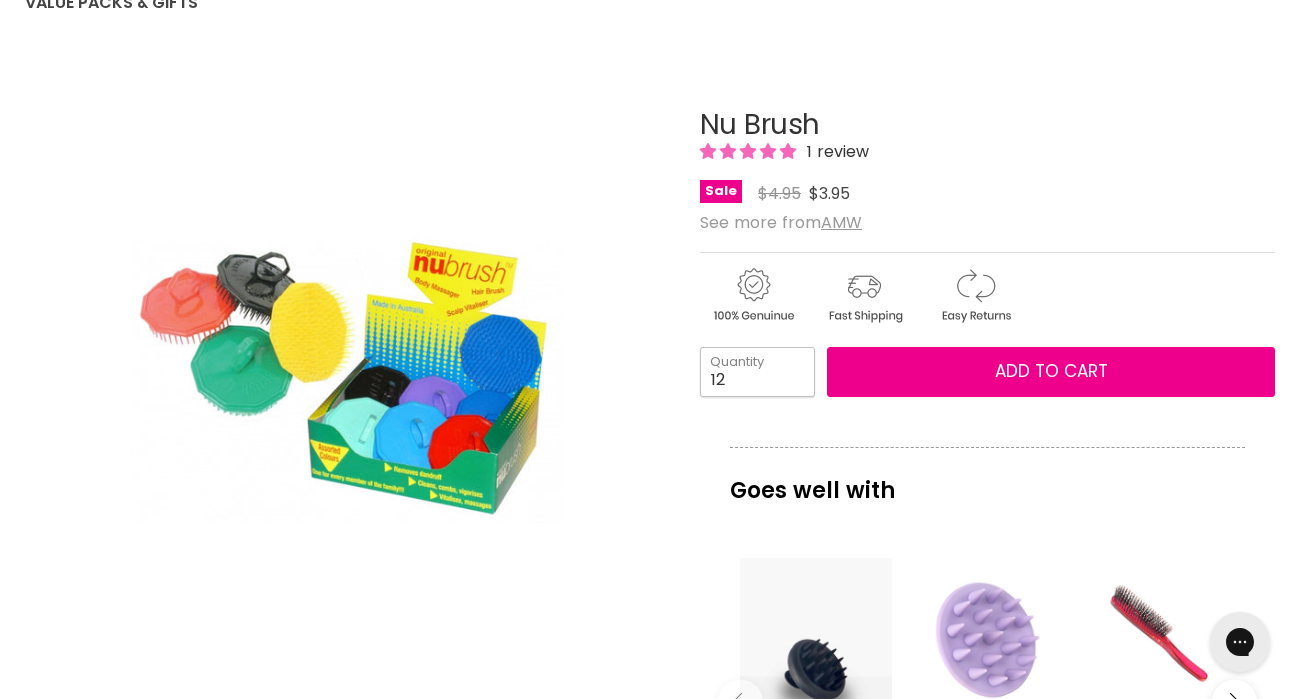 type on "12" 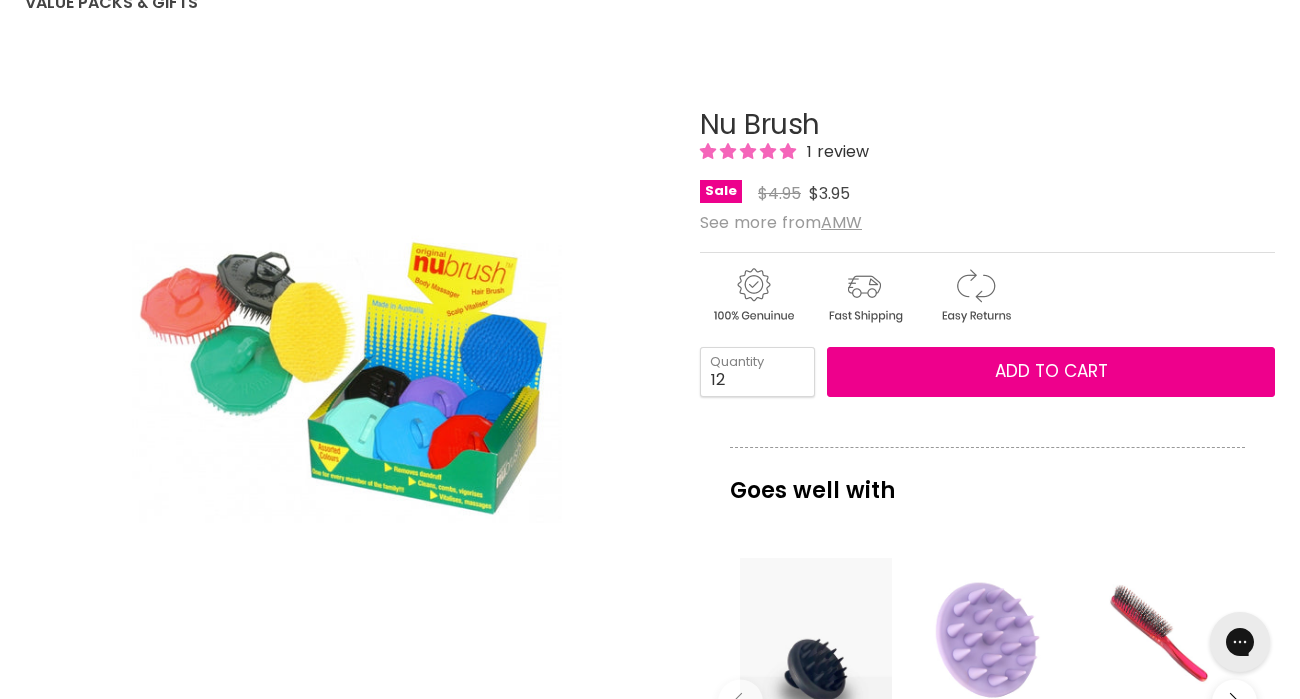 scroll, scrollTop: 0, scrollLeft: 0, axis: both 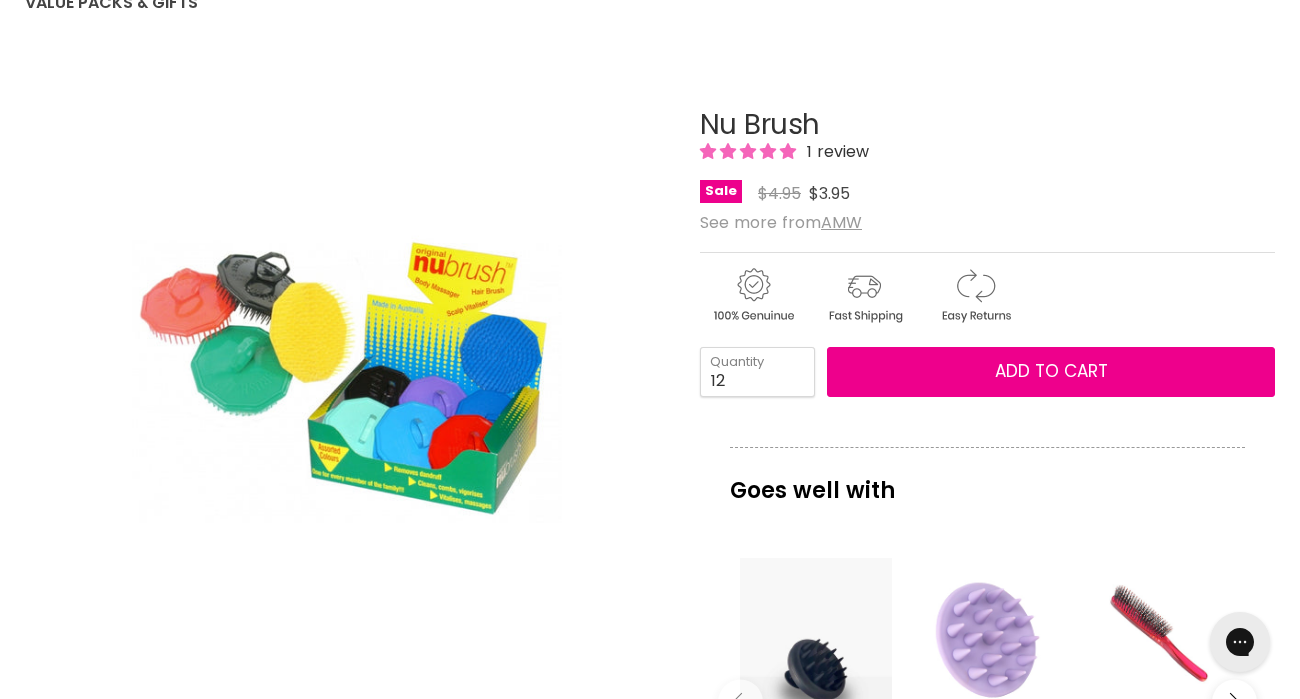 click on "Nu Brush
1 review
Sale
Original Price
$4.95
Current Price
$3.95
See more from  AMW
1" at bounding box center (987, 666) 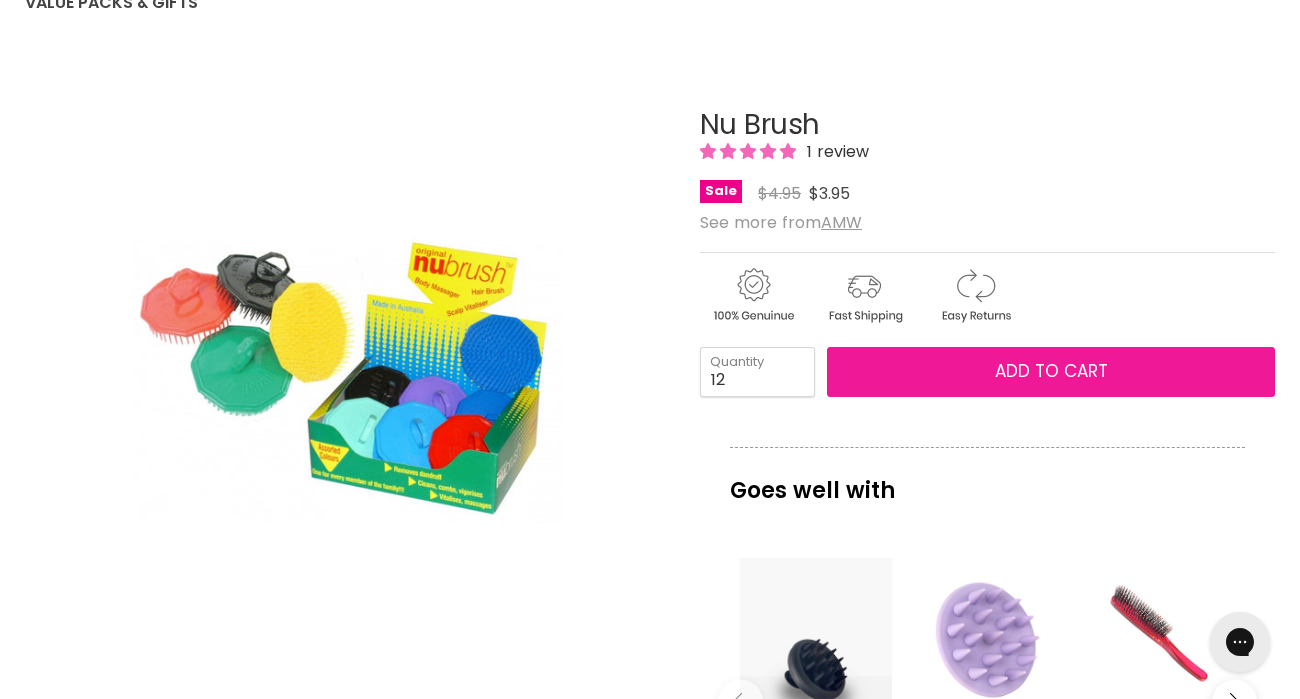 click on "Add to cart" at bounding box center [1051, 372] 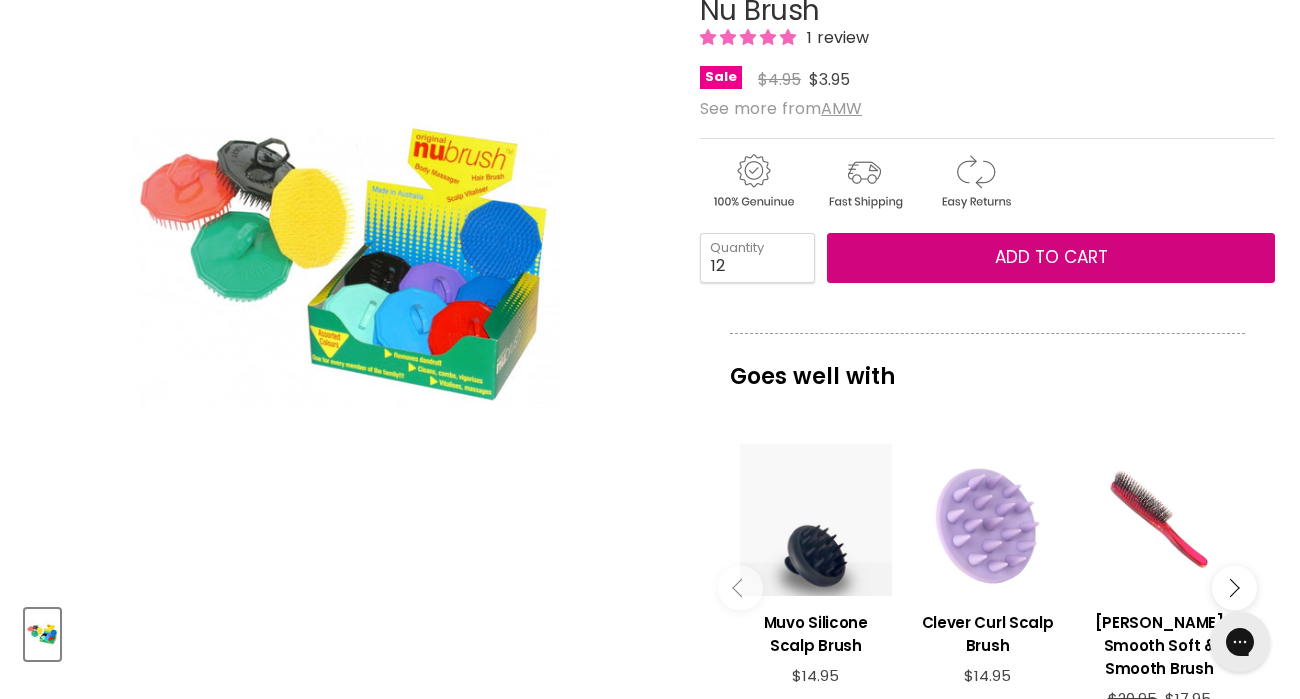scroll, scrollTop: 294, scrollLeft: 0, axis: vertical 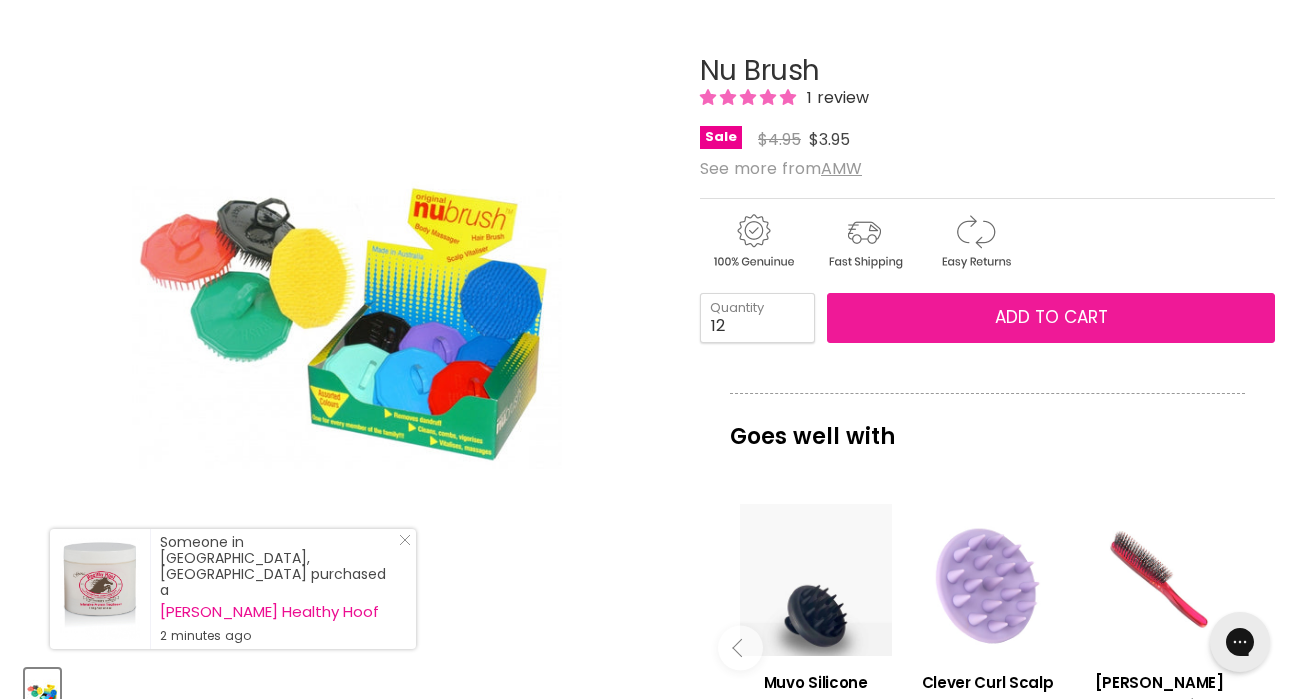 click on "Add to cart" at bounding box center [1051, 317] 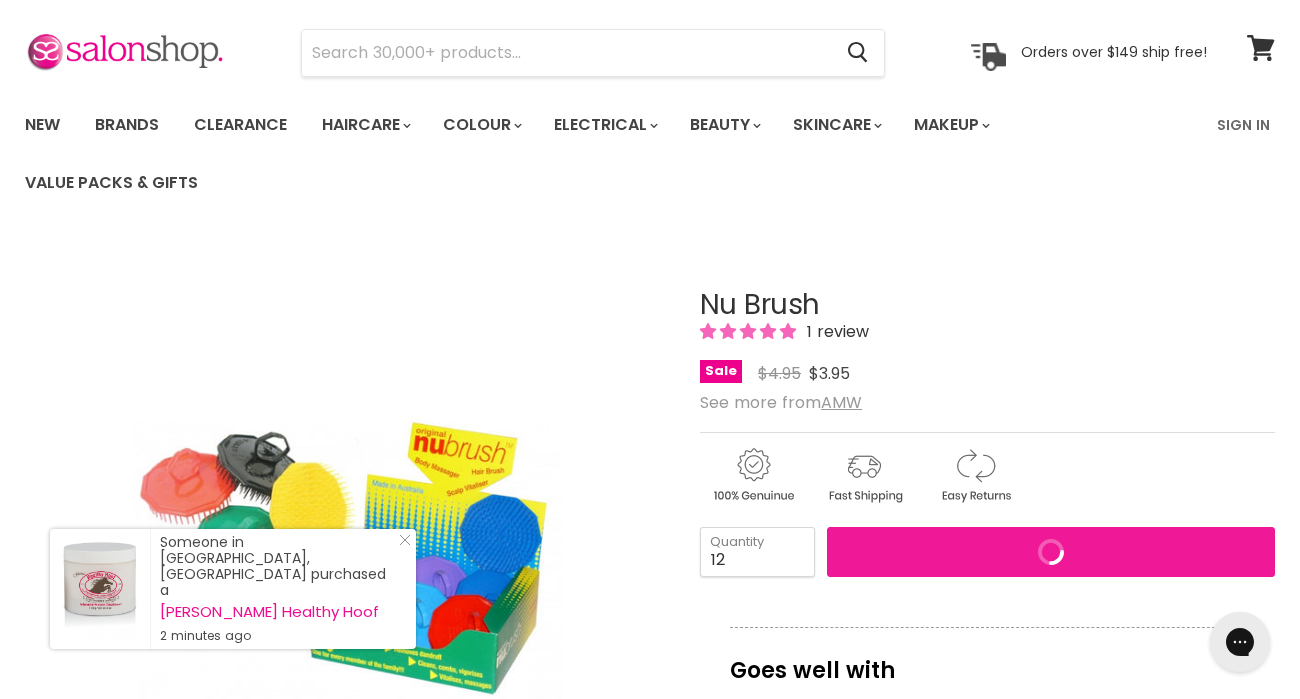 scroll, scrollTop: 0, scrollLeft: 0, axis: both 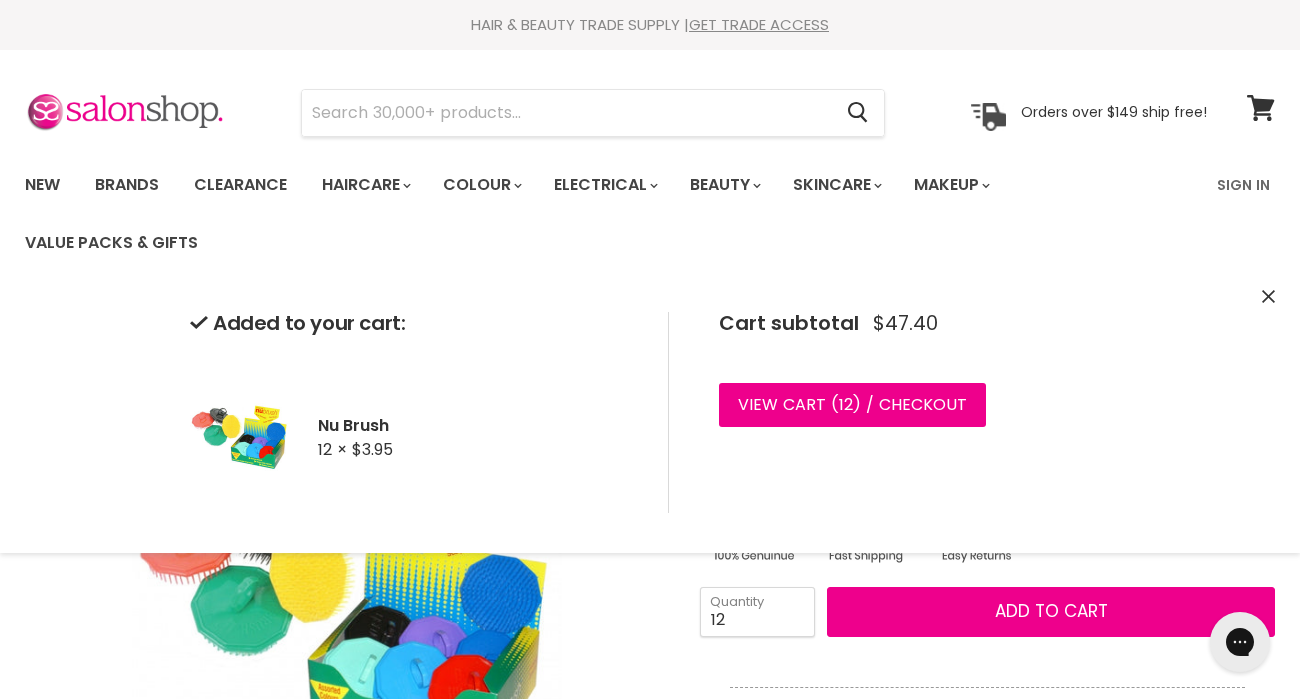 click on "Added to your cart:
Nu Brush
12 ×
$3.95
Cart subtotal
$47.40
View cart ( 12 )  /  Checkout
Checkout" at bounding box center [650, 412] 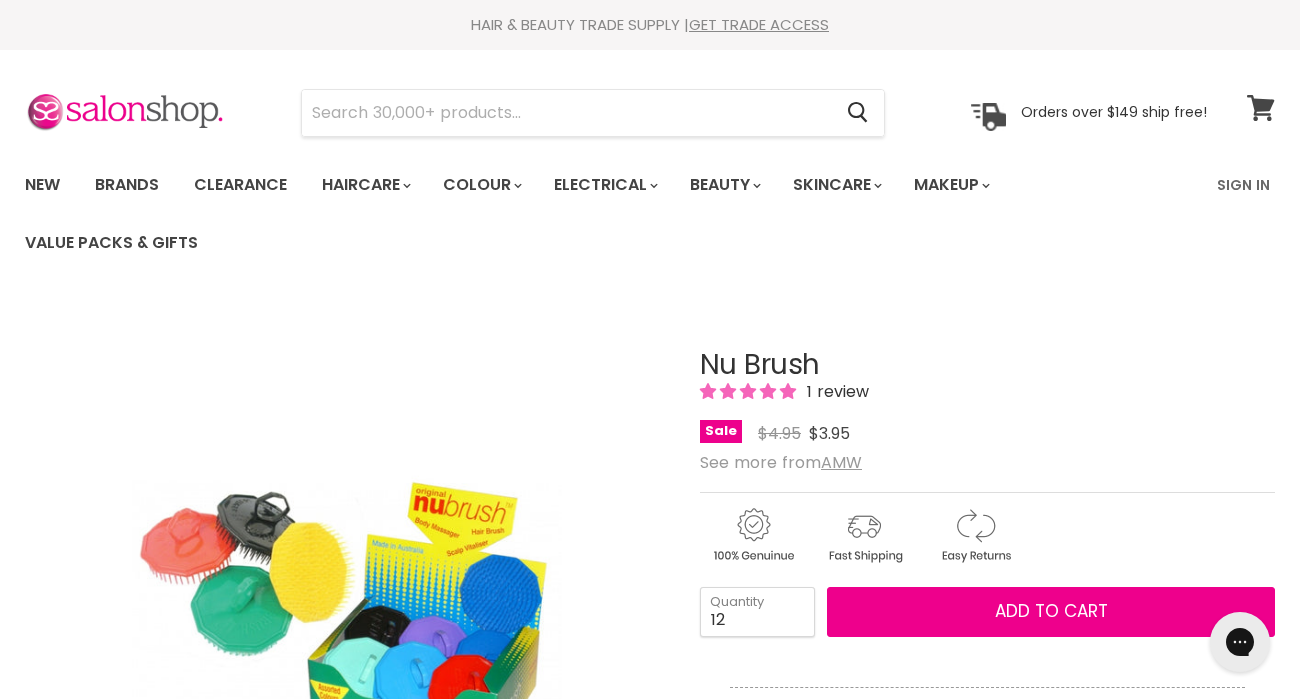 click at bounding box center [1274, 96] 